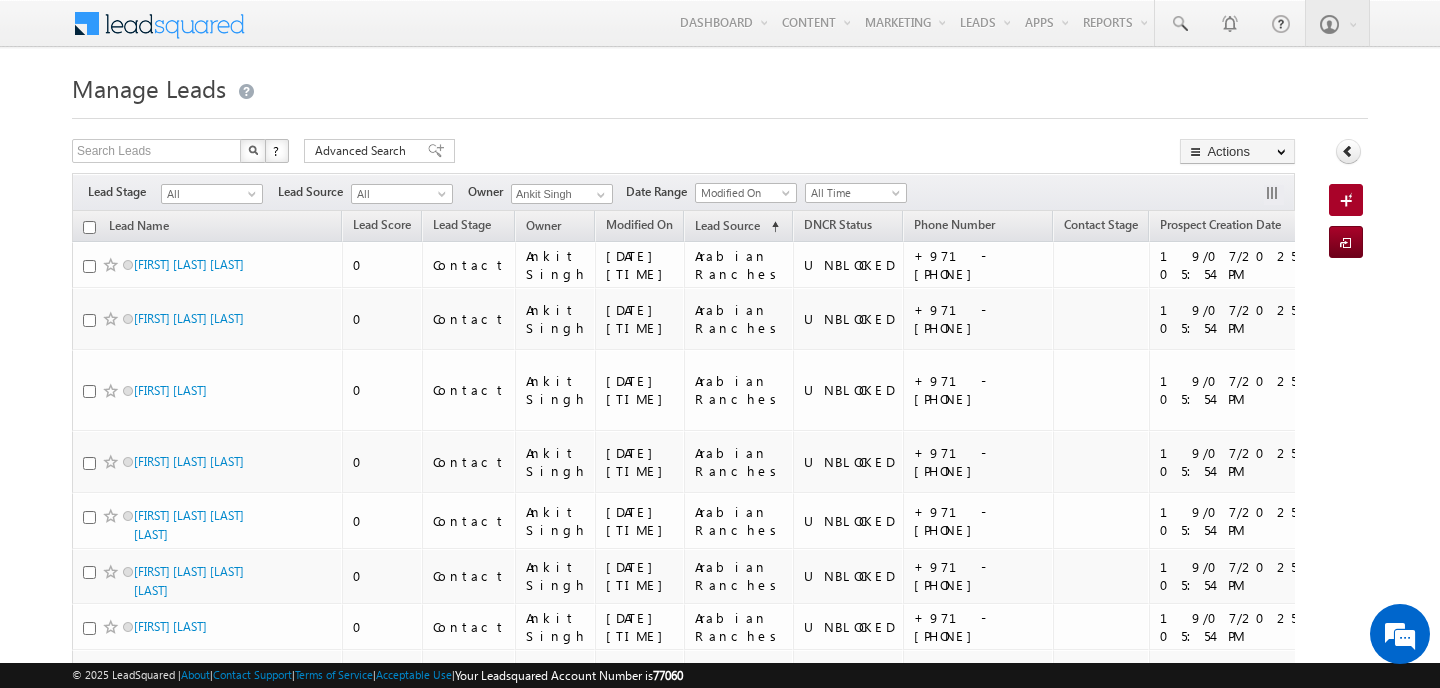 scroll, scrollTop: 6070, scrollLeft: 0, axis: vertical 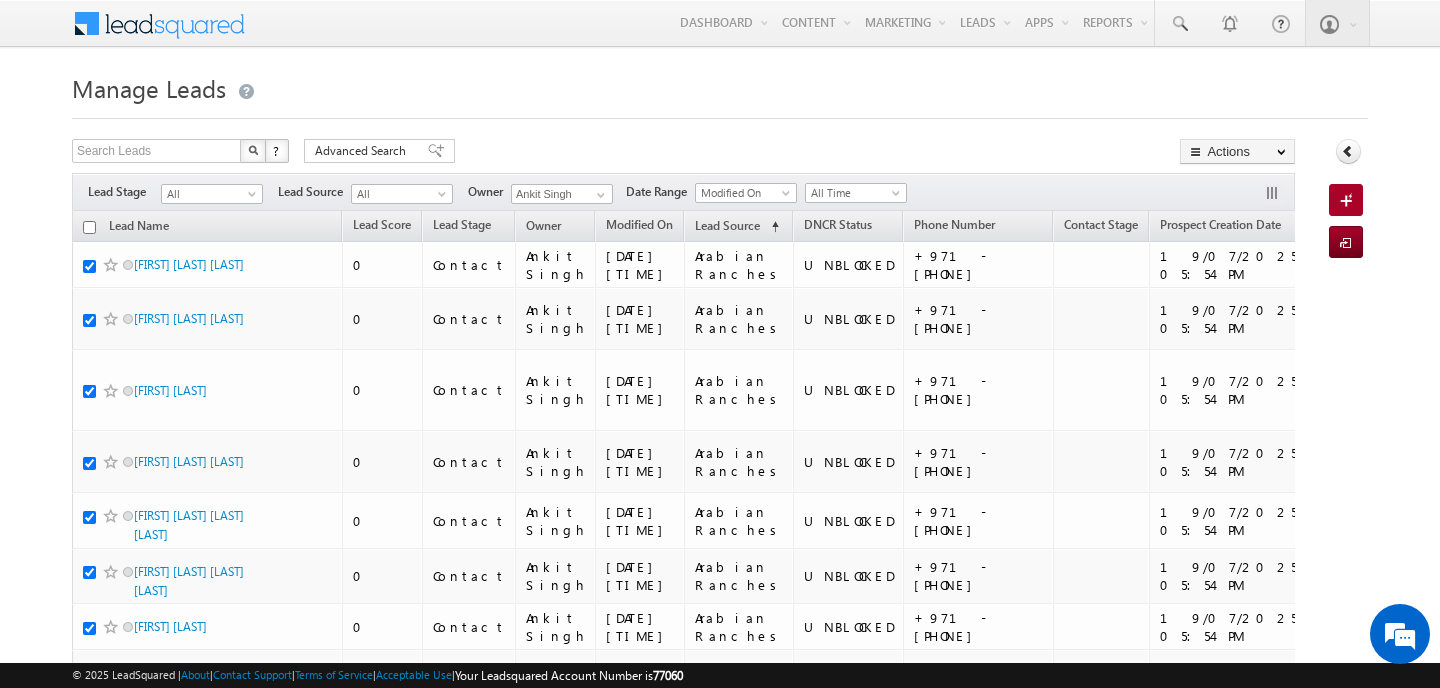 checkbox on "true" 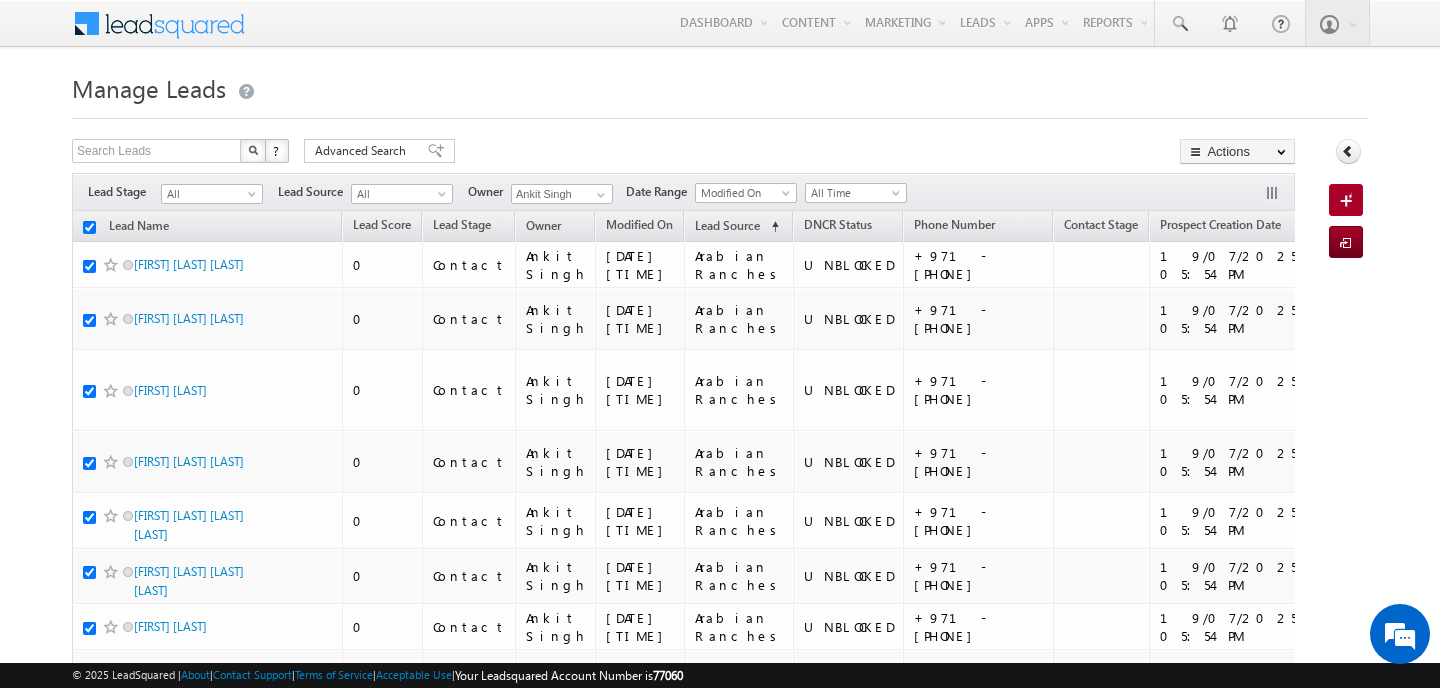 checkbox on "true" 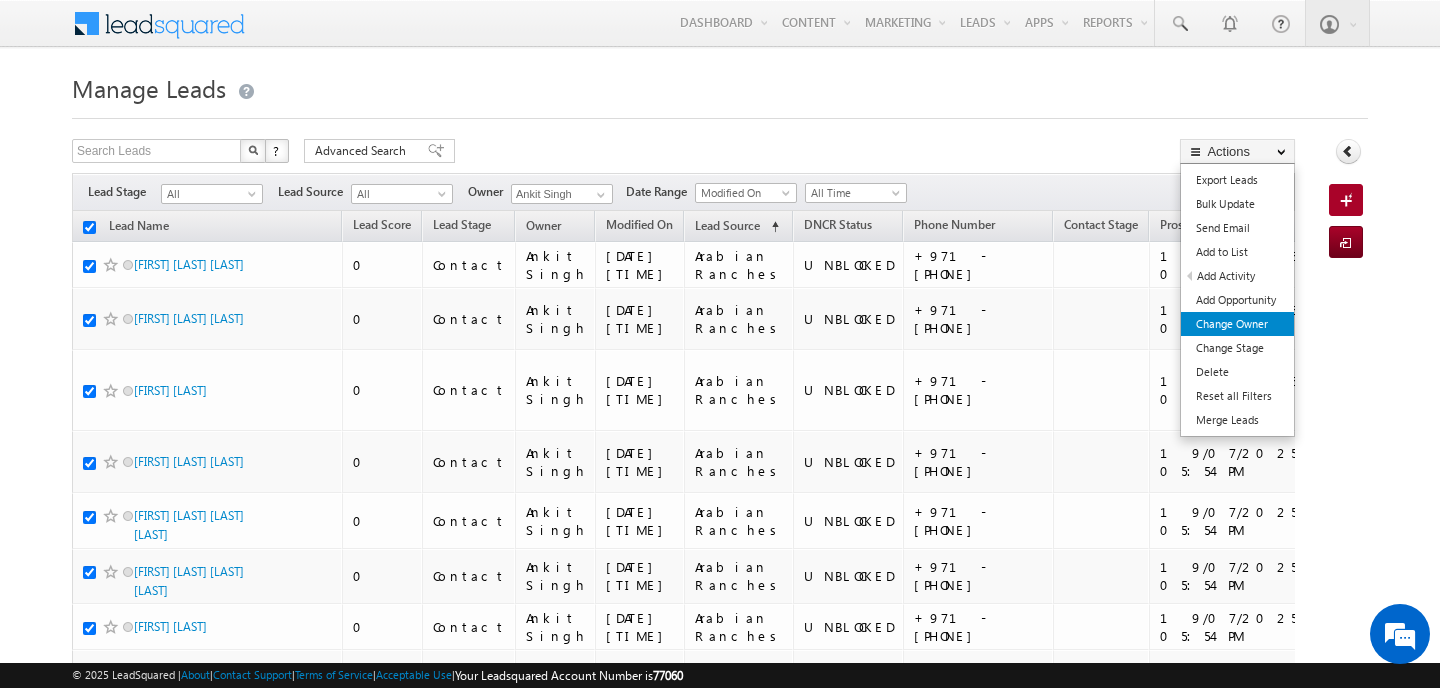 click on "Change Owner" at bounding box center (1237, 324) 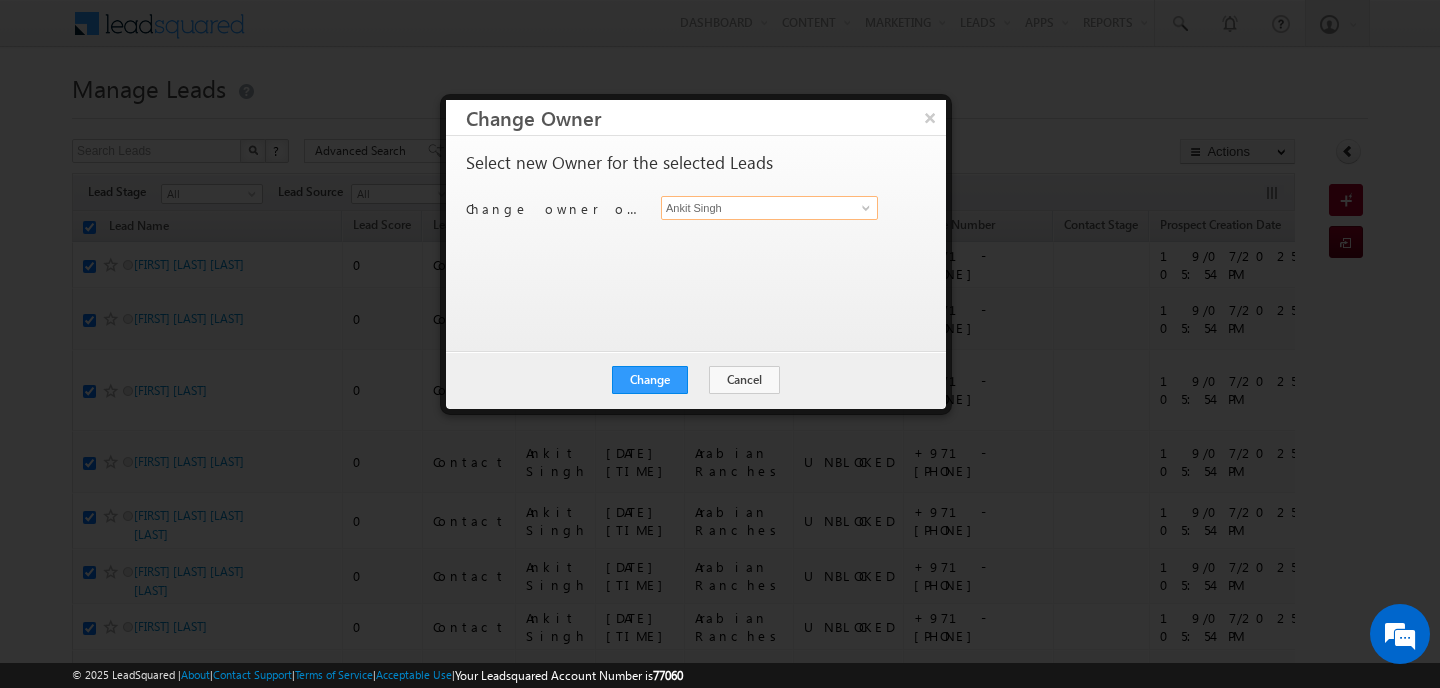 click on "Ankit Singh" at bounding box center [769, 208] 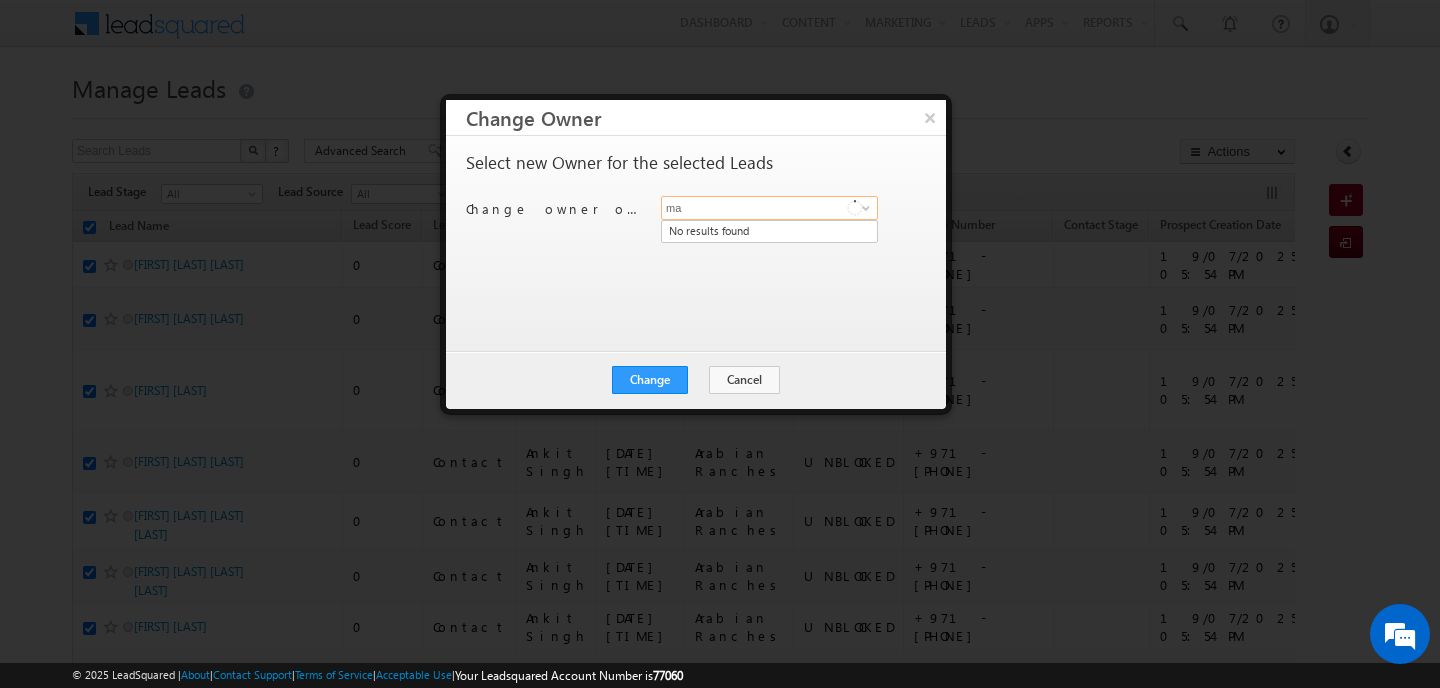 type on "m" 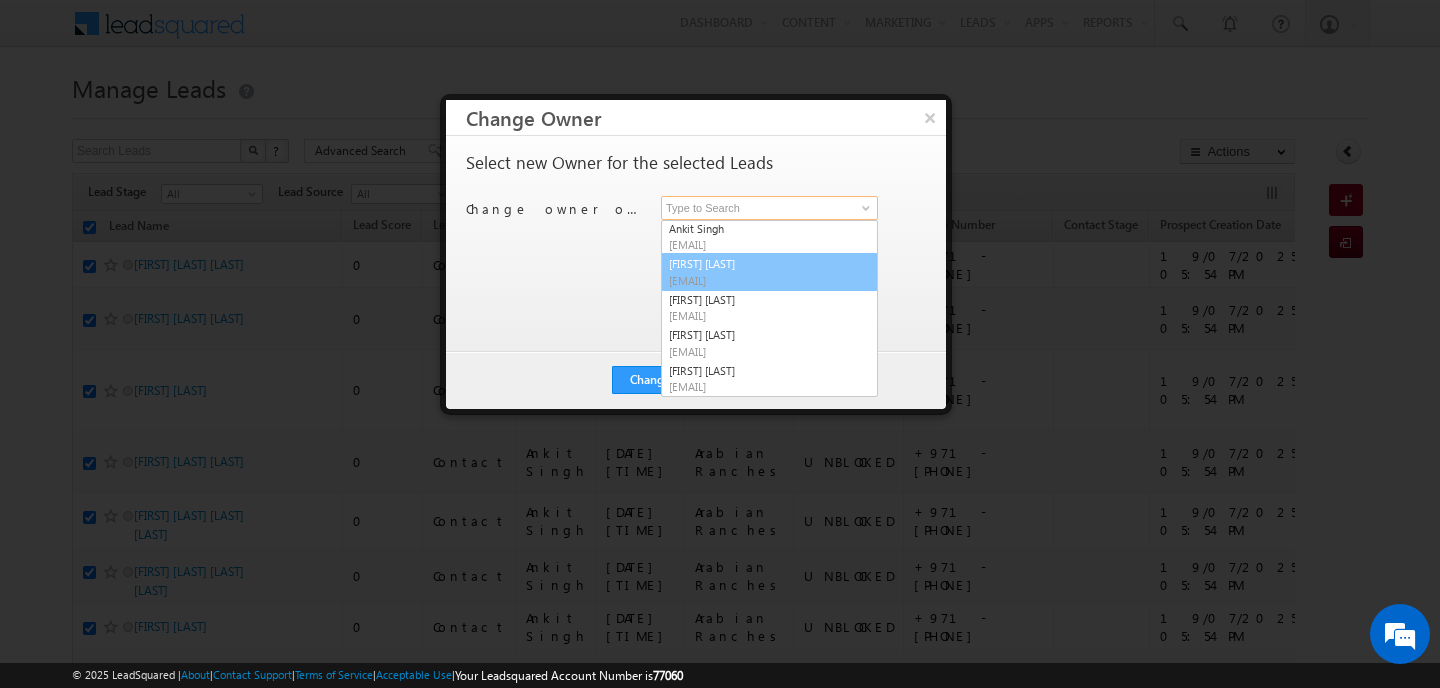 scroll, scrollTop: 35, scrollLeft: 0, axis: vertical 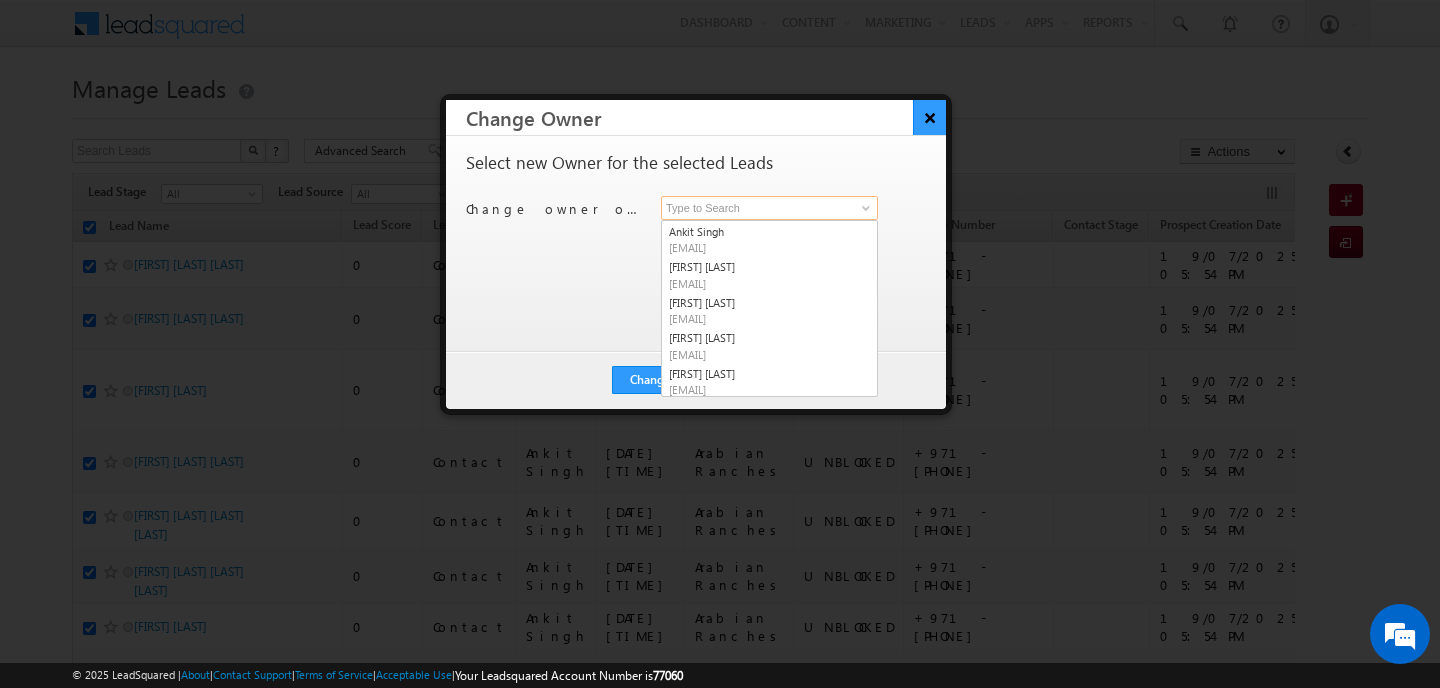 type 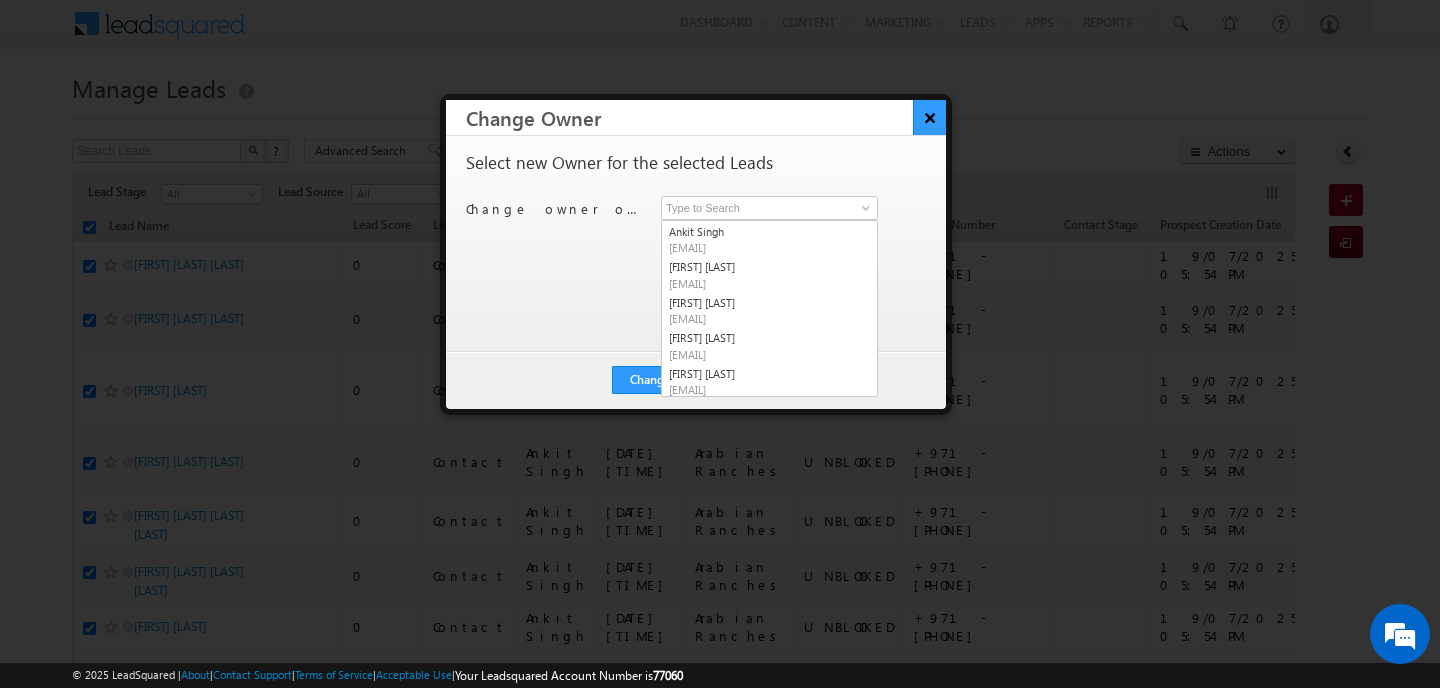 click on "×" at bounding box center (929, 117) 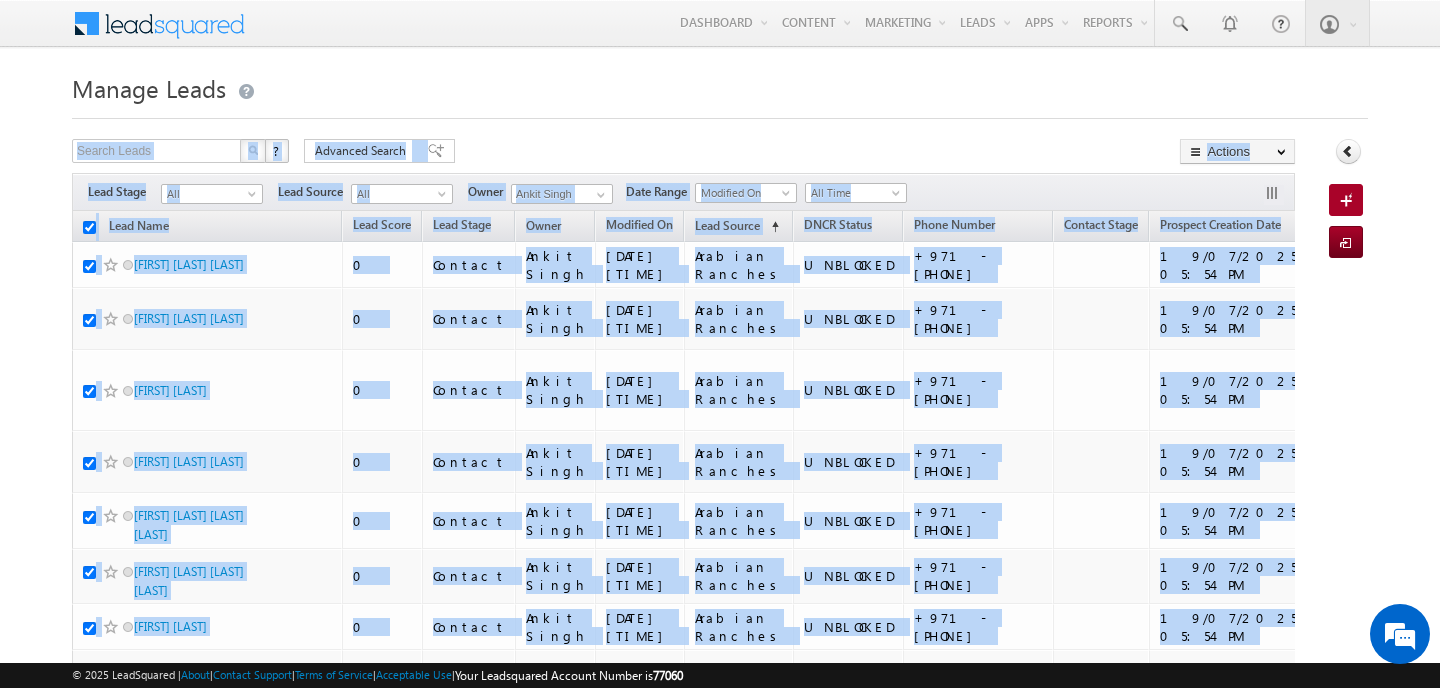 click on "Menu
[FIRST] [LAST]
[EMAIL]
obal." at bounding box center (720, 3213) 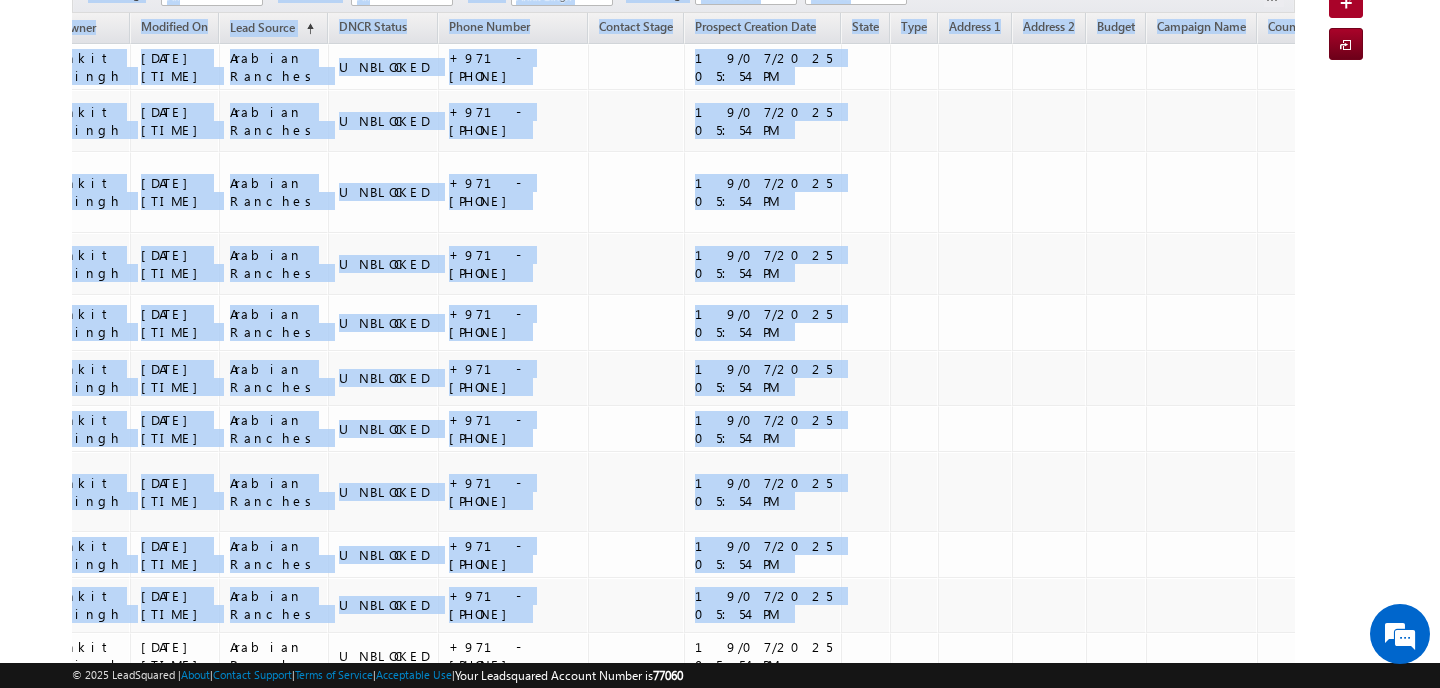 click on "Search Leads X ?   3574 results found
Advanced Search
Advanced Search
Advanced search results
Actions" at bounding box center (720, 3059) 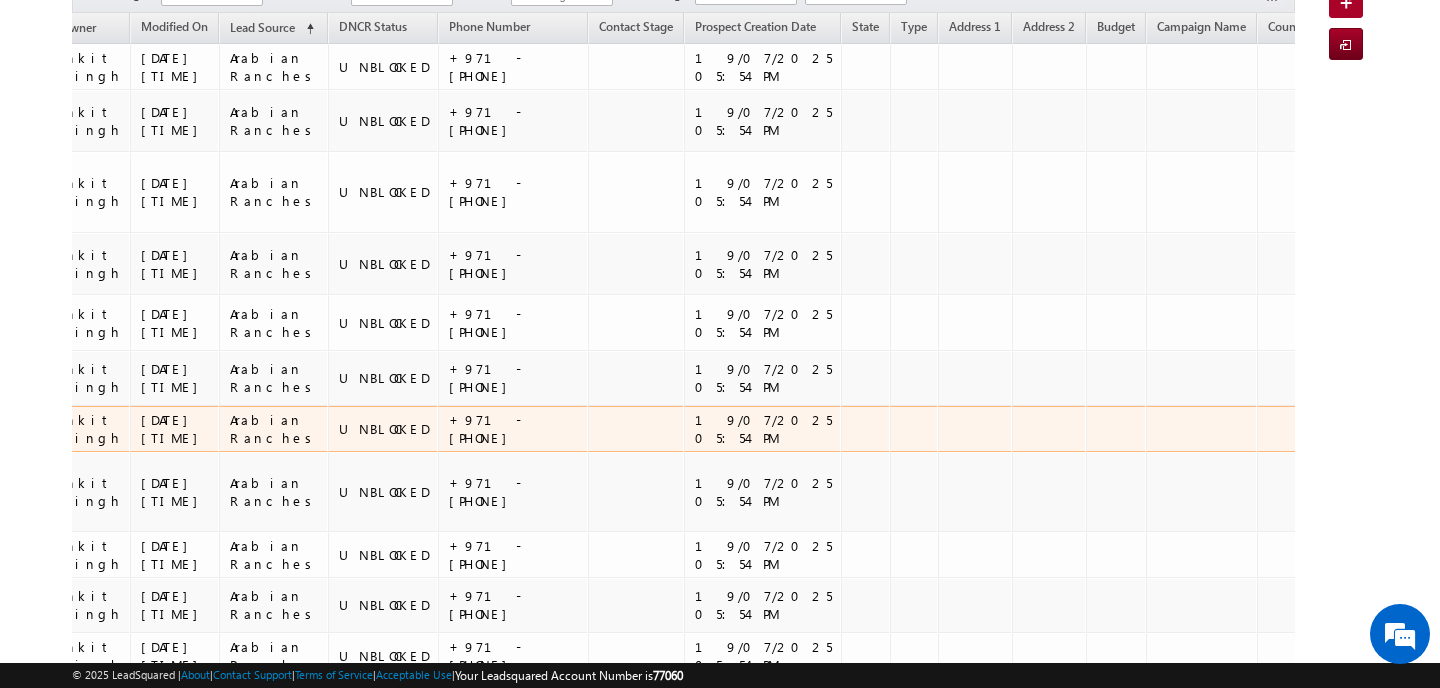 scroll, scrollTop: 0, scrollLeft: 0, axis: both 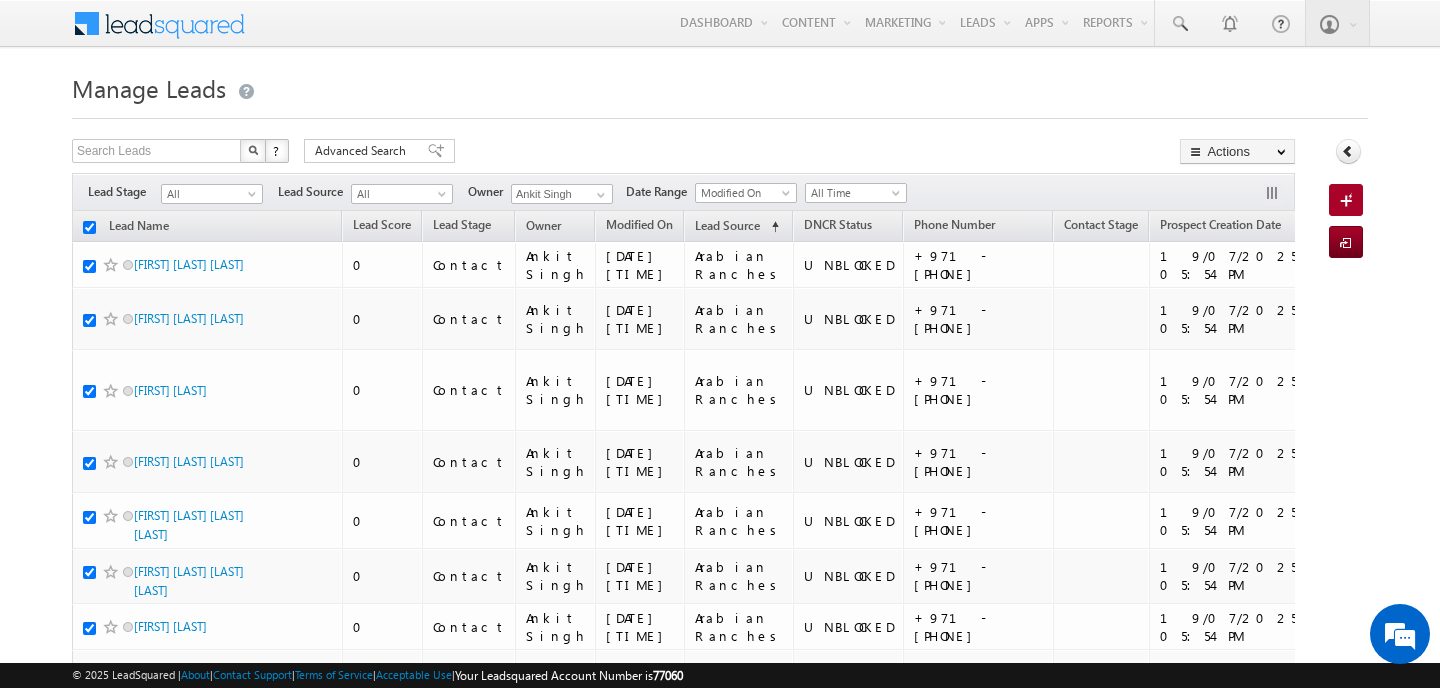 click on "Manage Leads" at bounding box center [720, 86] 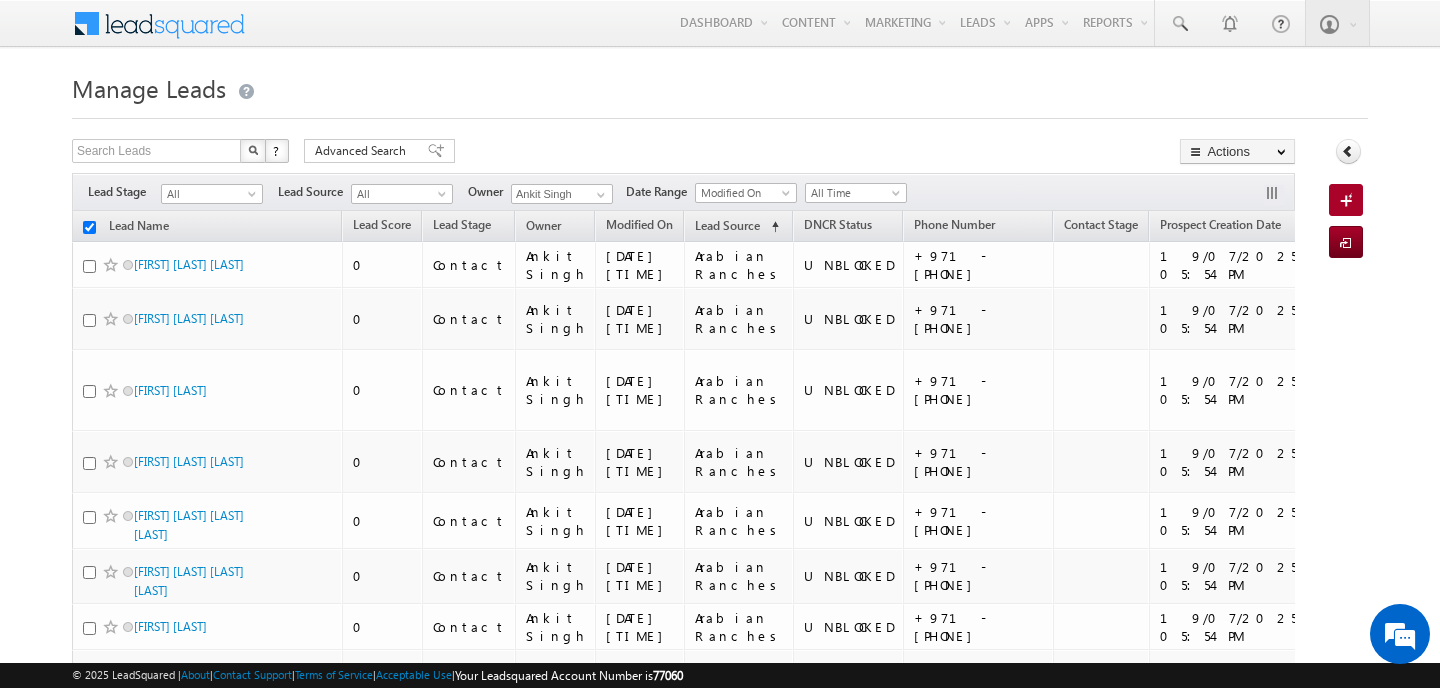 checkbox on "false" 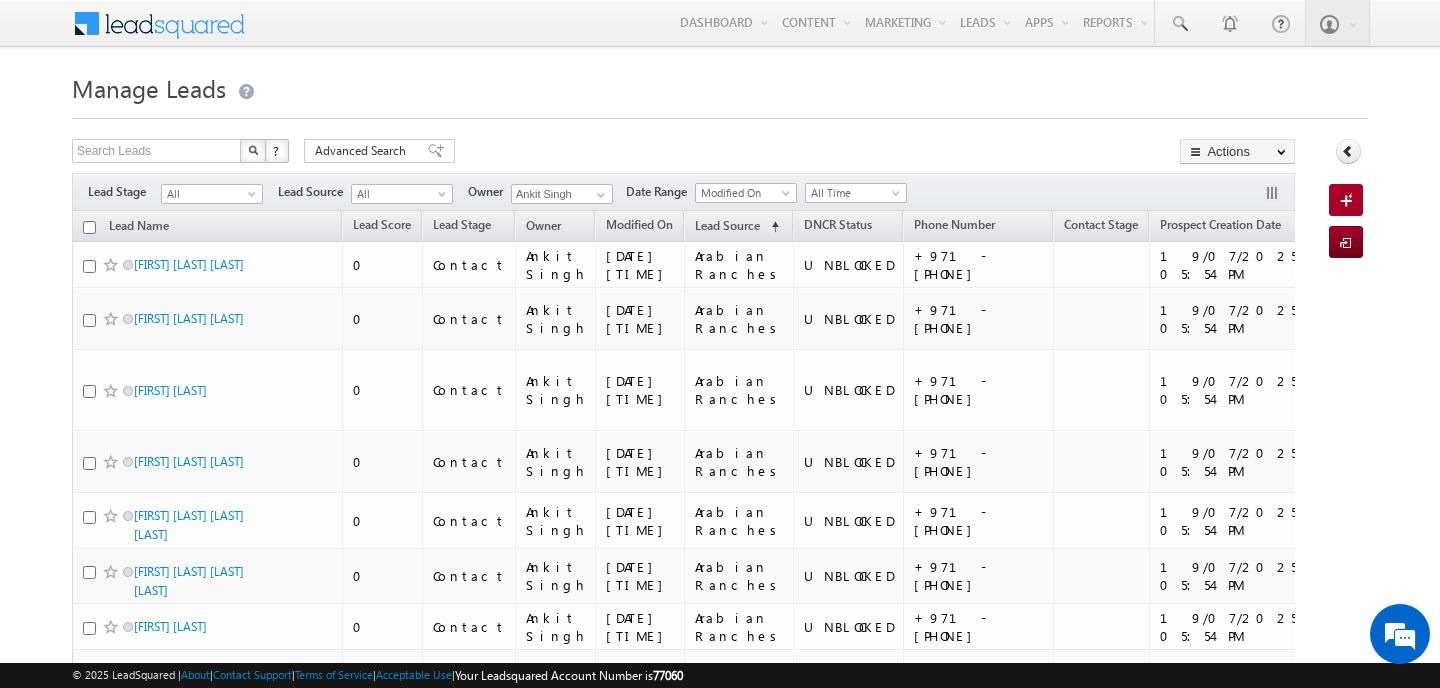 checkbox on "false" 